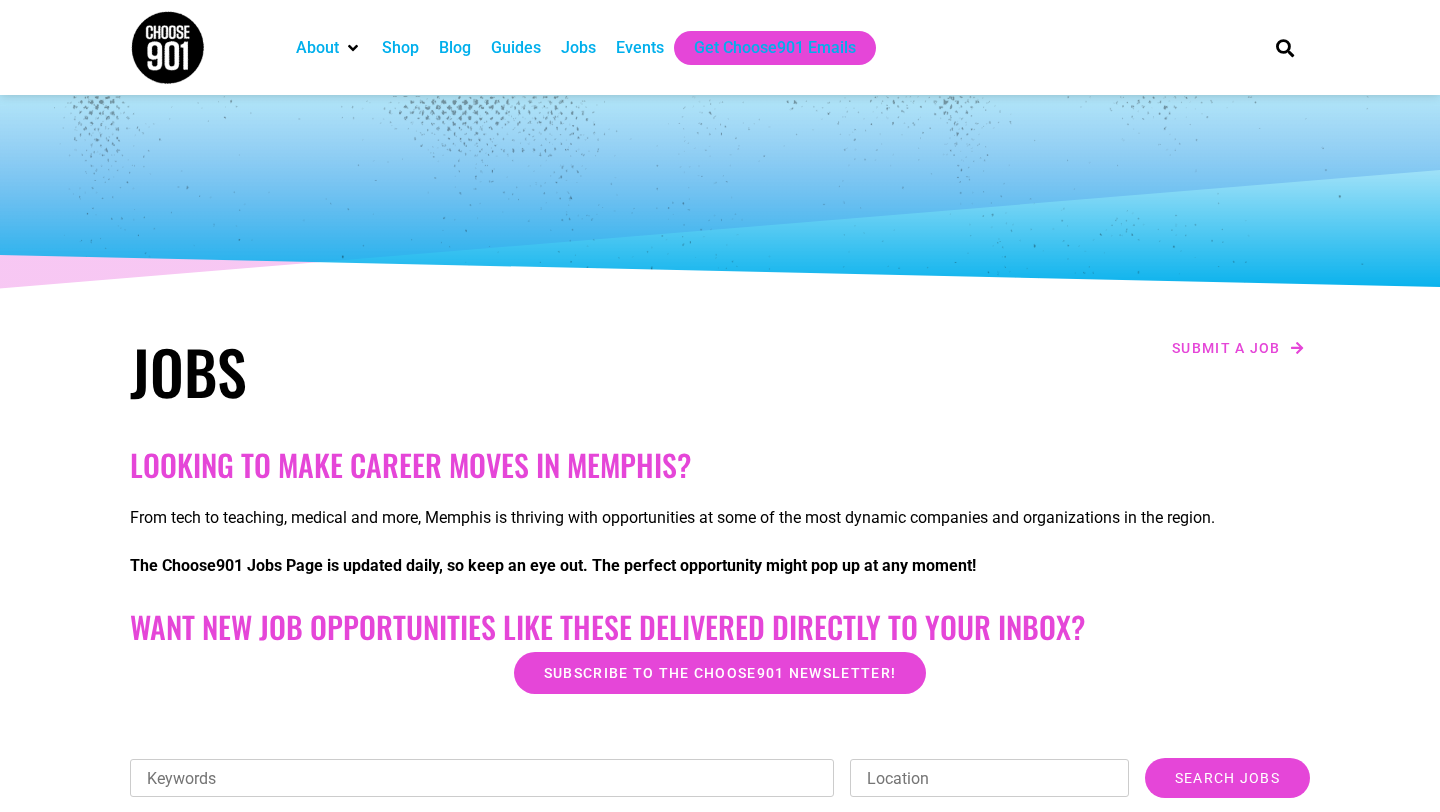 scroll, scrollTop: 664, scrollLeft: 0, axis: vertical 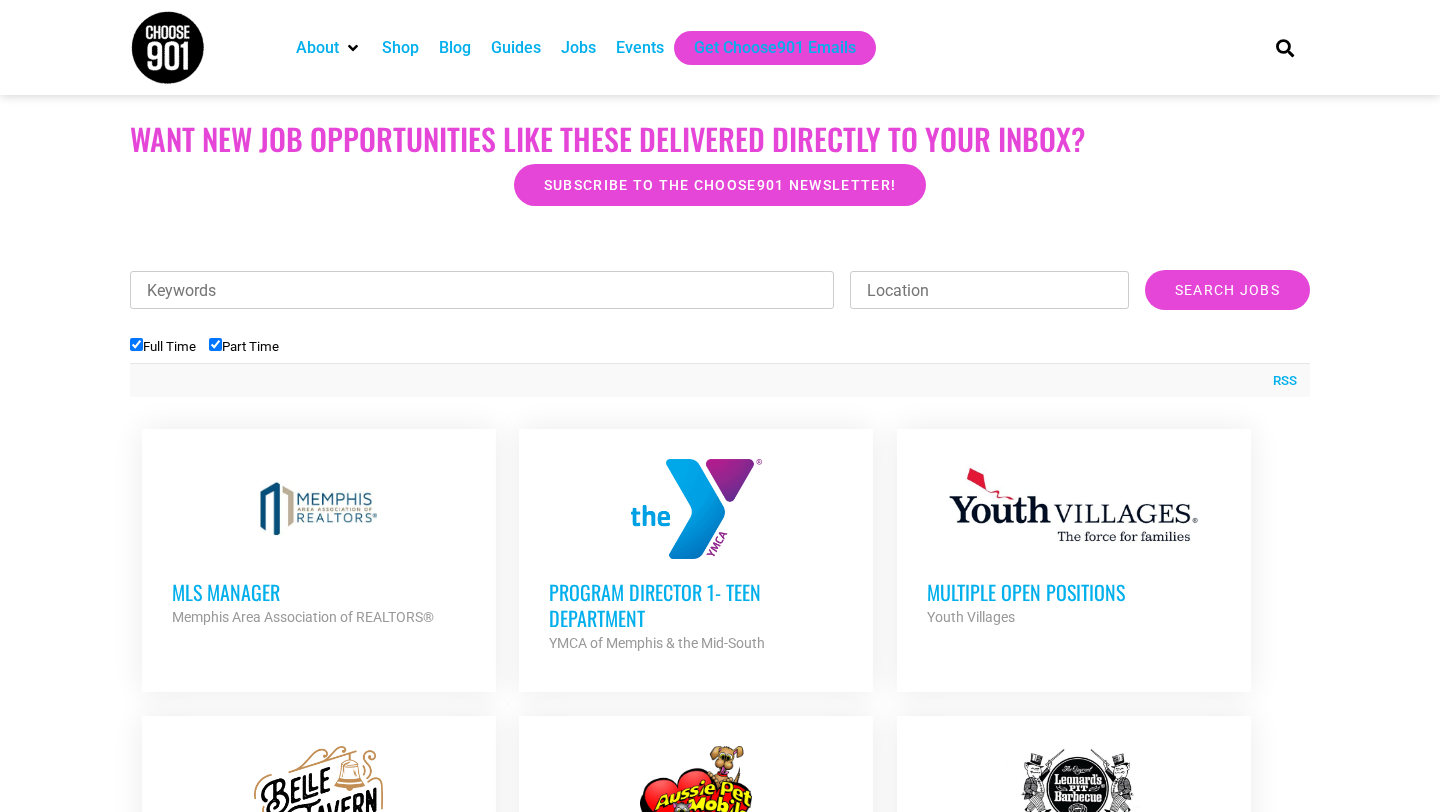 click on "Full Time" at bounding box center [163, 346] 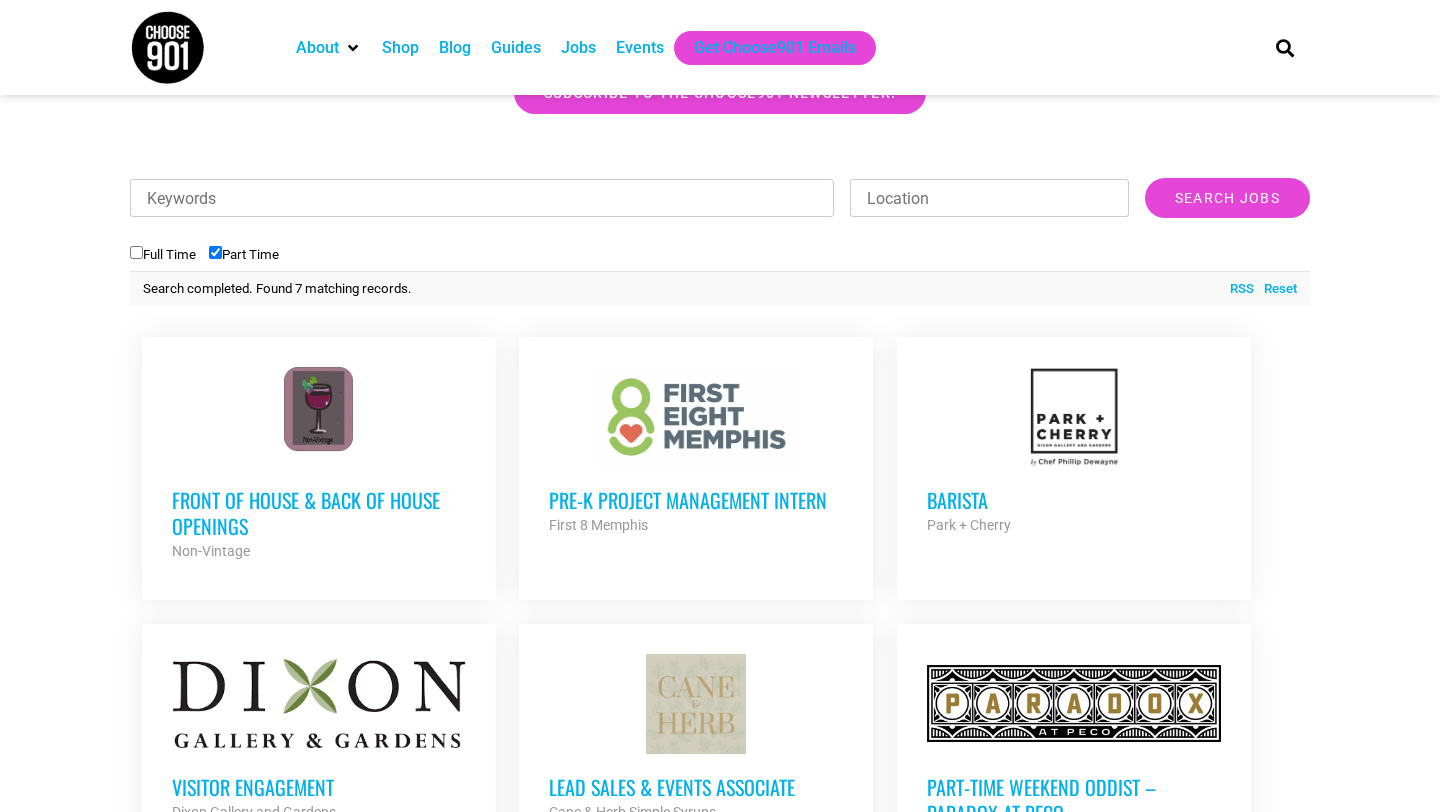 scroll, scrollTop: 420, scrollLeft: 0, axis: vertical 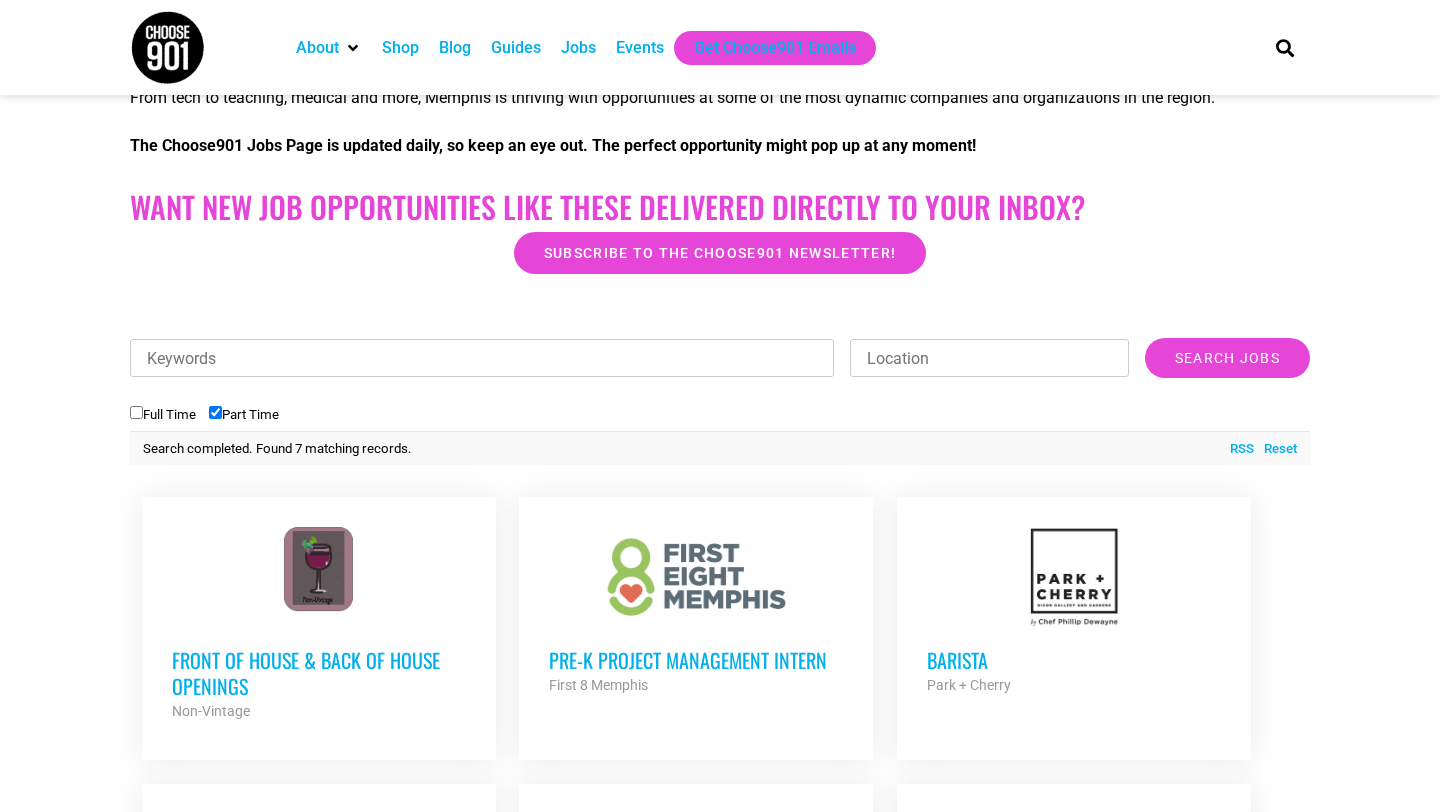 click on "Full Time" at bounding box center (163, 414) 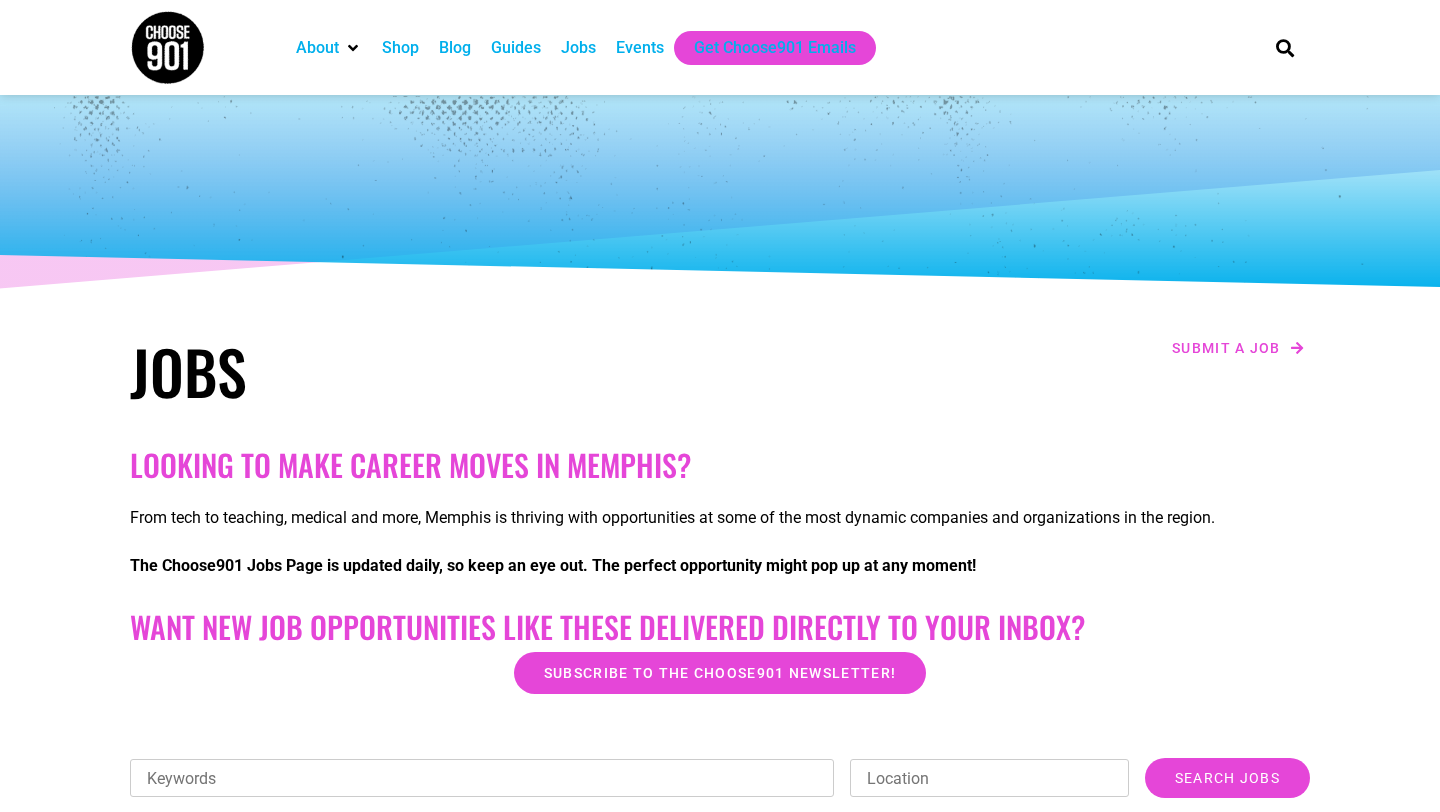 scroll, scrollTop: 0, scrollLeft: 0, axis: both 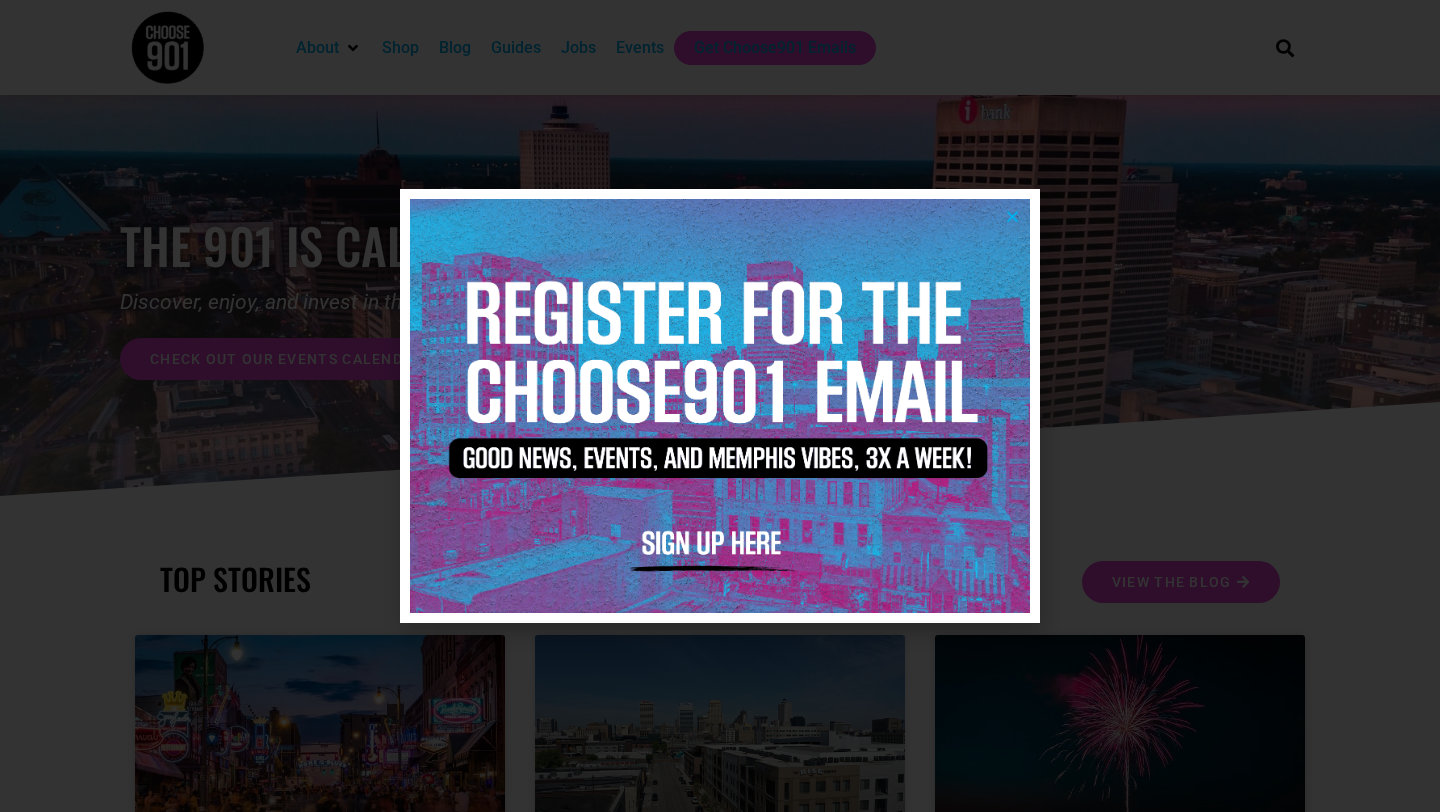 click at bounding box center (1012, 216) 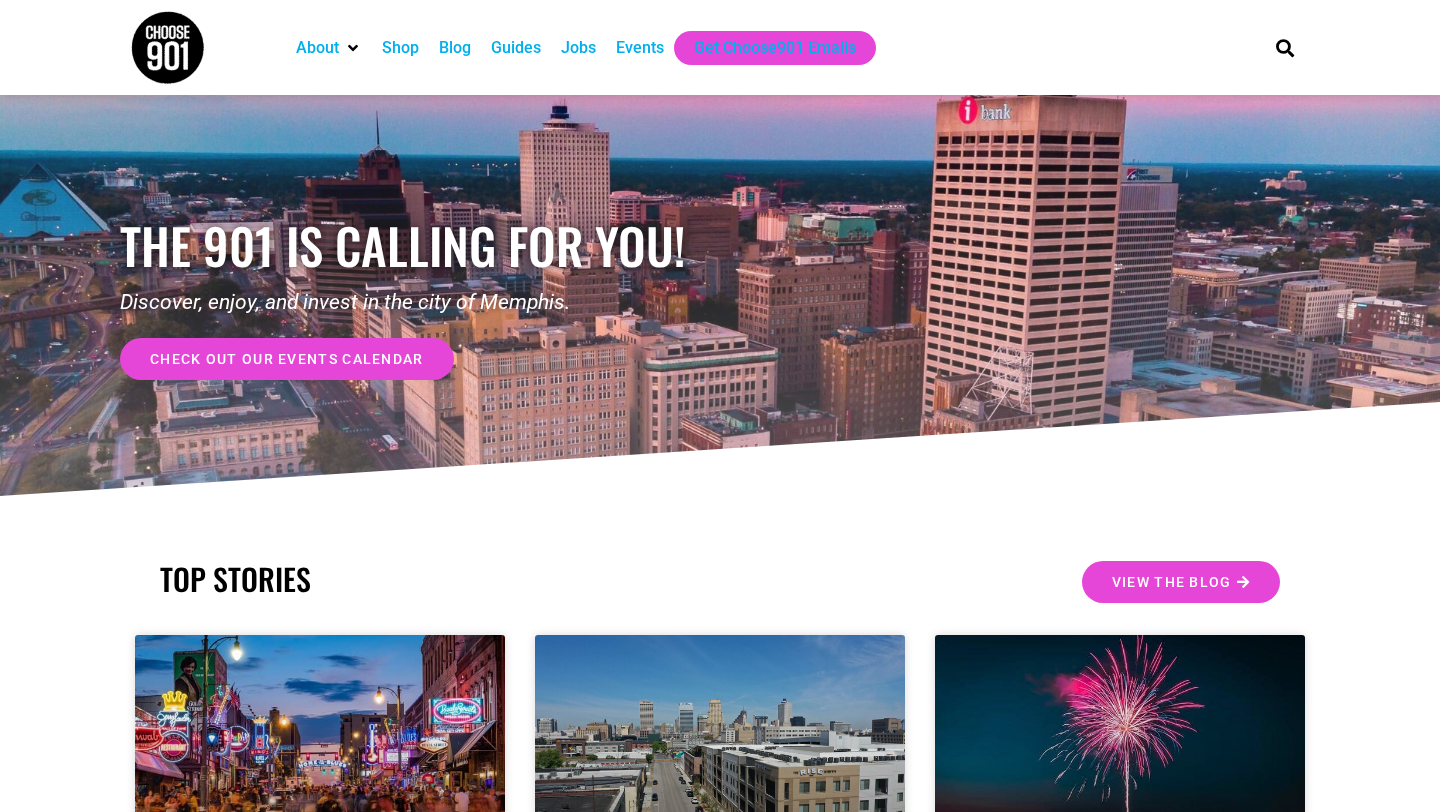 click on "Jobs" at bounding box center [578, 48] 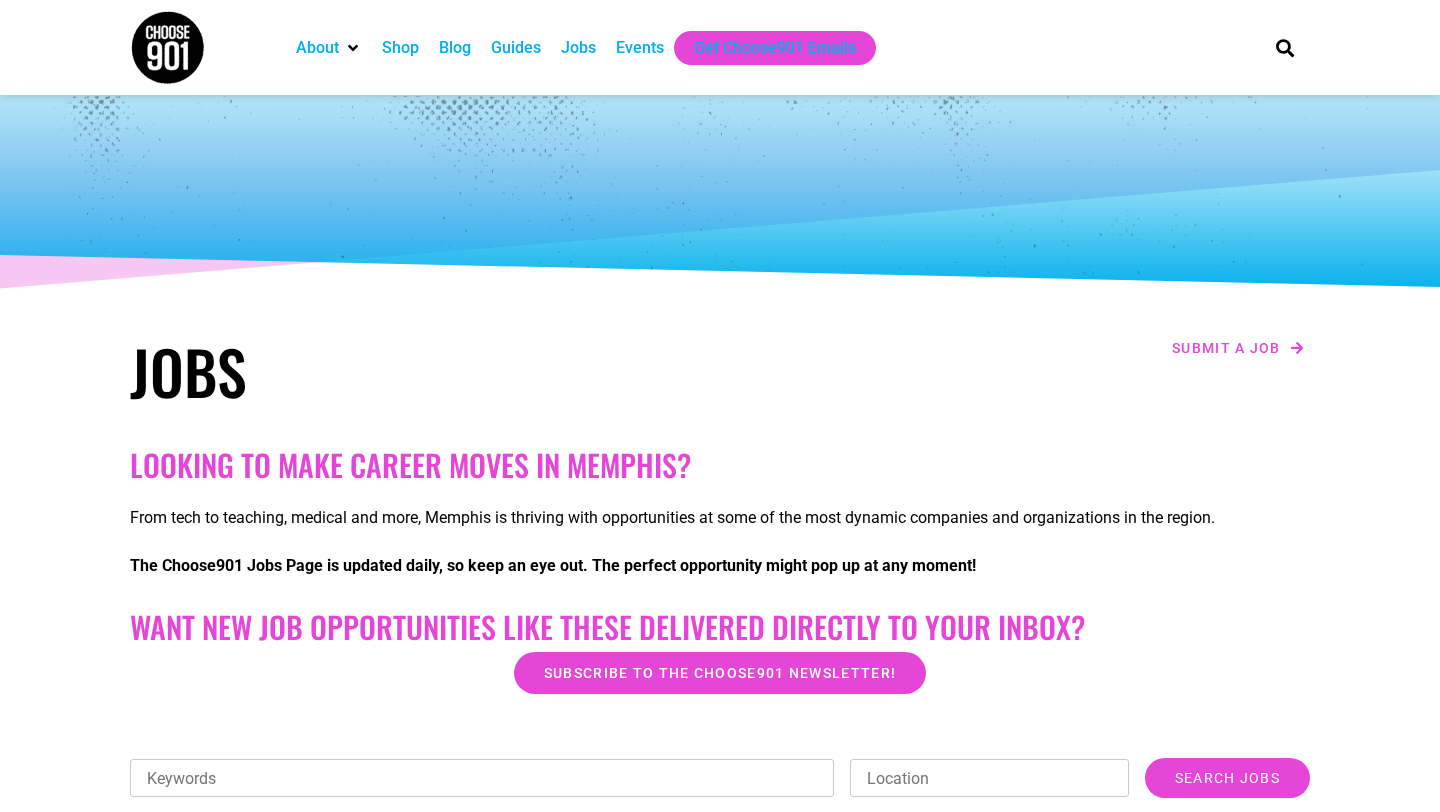 scroll, scrollTop: 0, scrollLeft: 0, axis: both 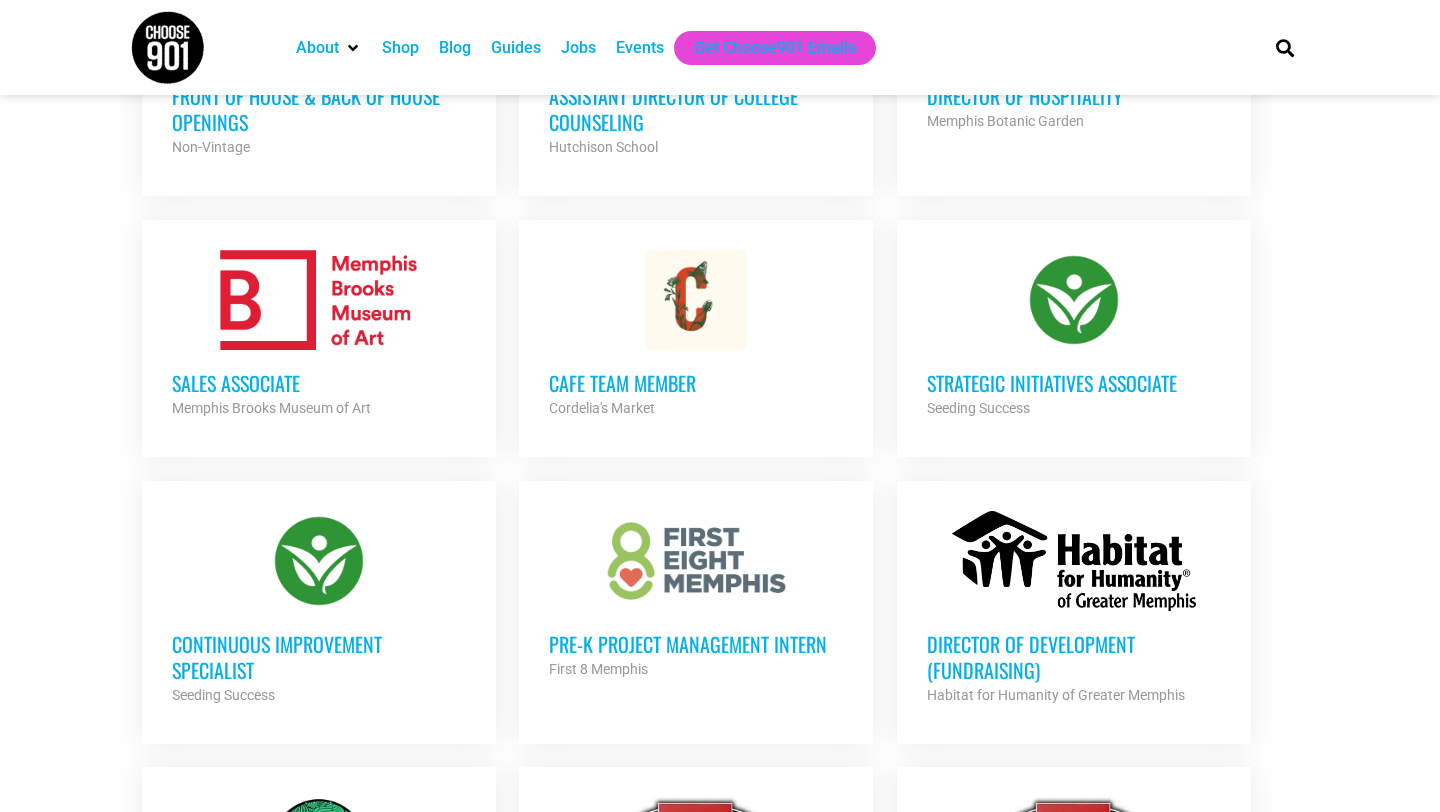 click on "Sales Associate" at bounding box center (319, 383) 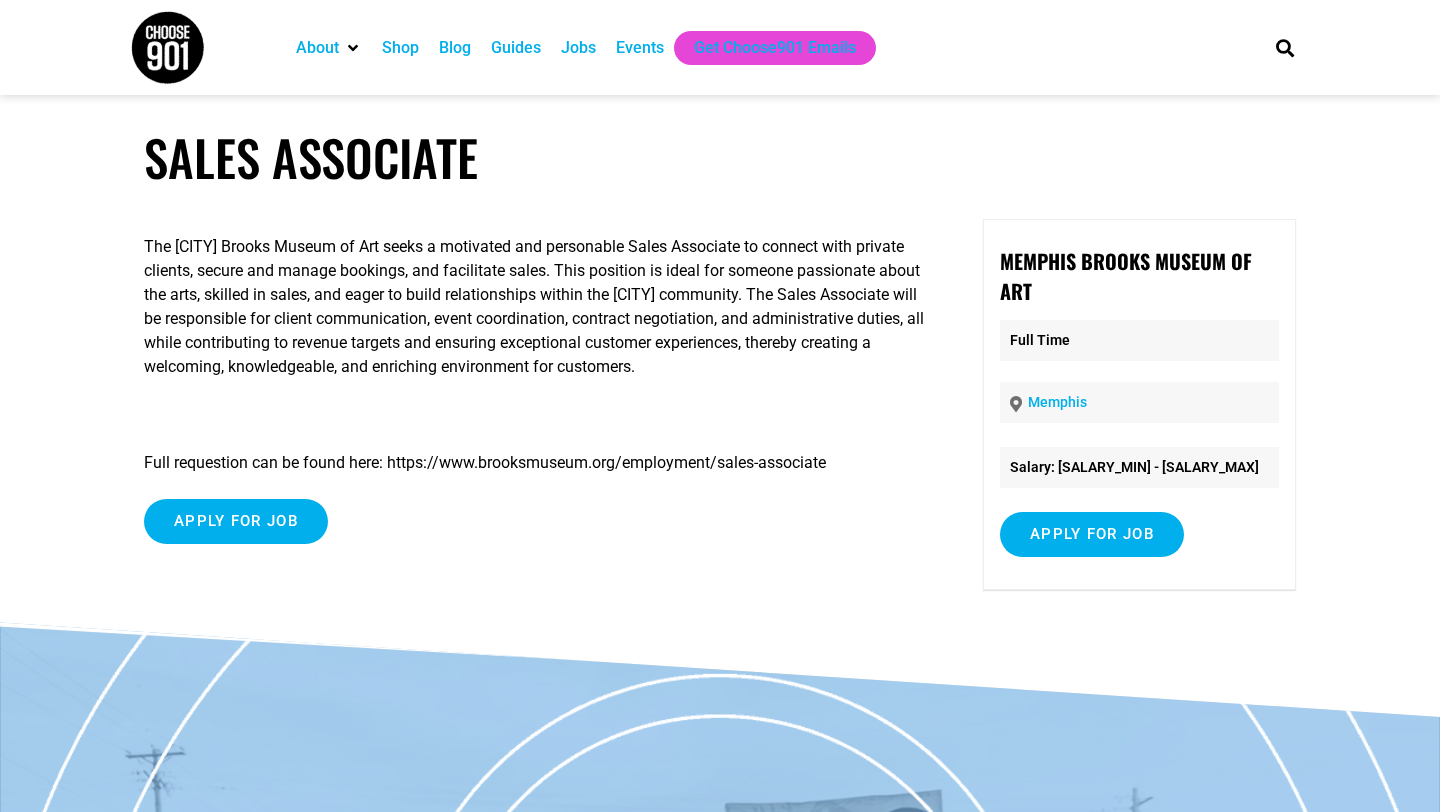 scroll, scrollTop: 0, scrollLeft: 0, axis: both 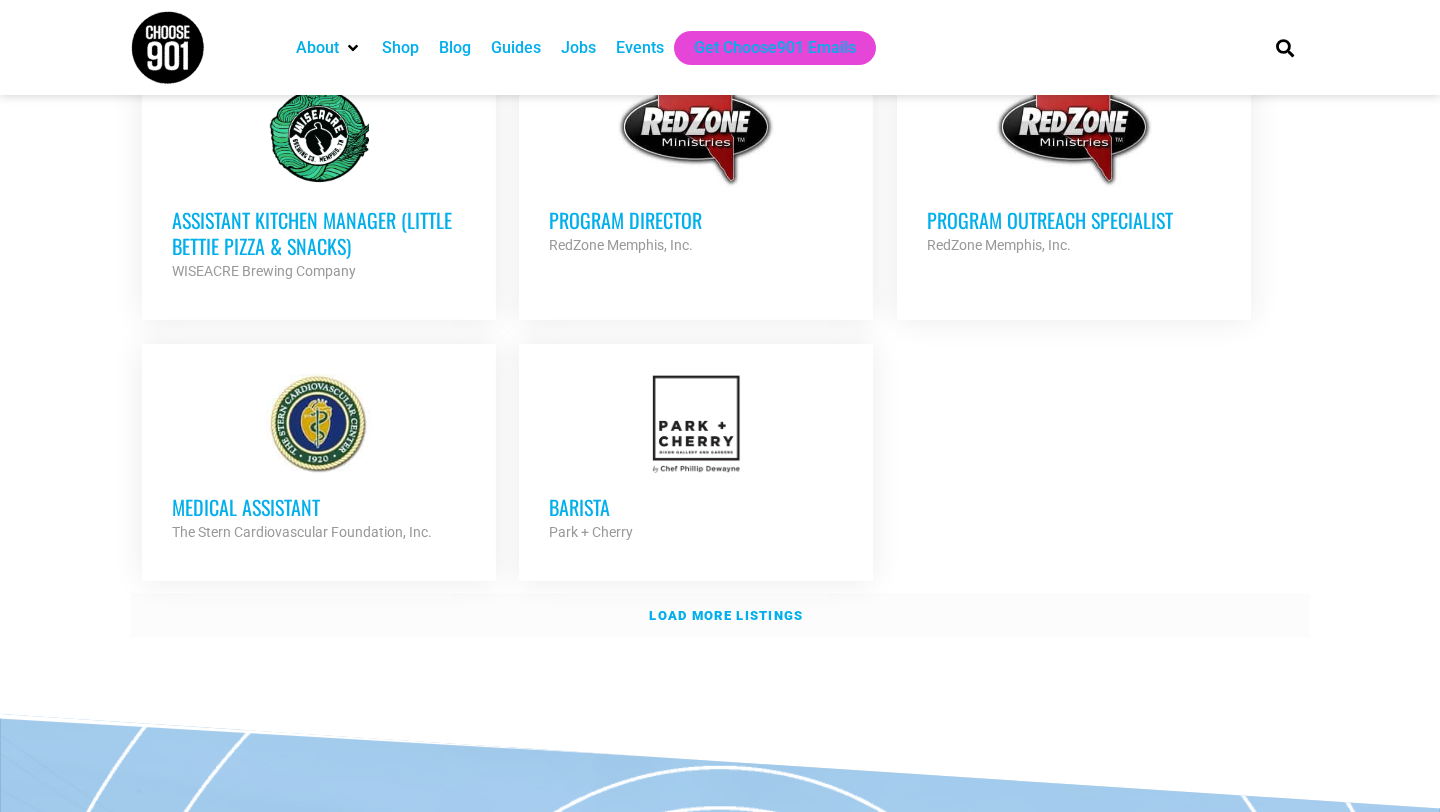 click on "Load more listings" at bounding box center [726, 615] 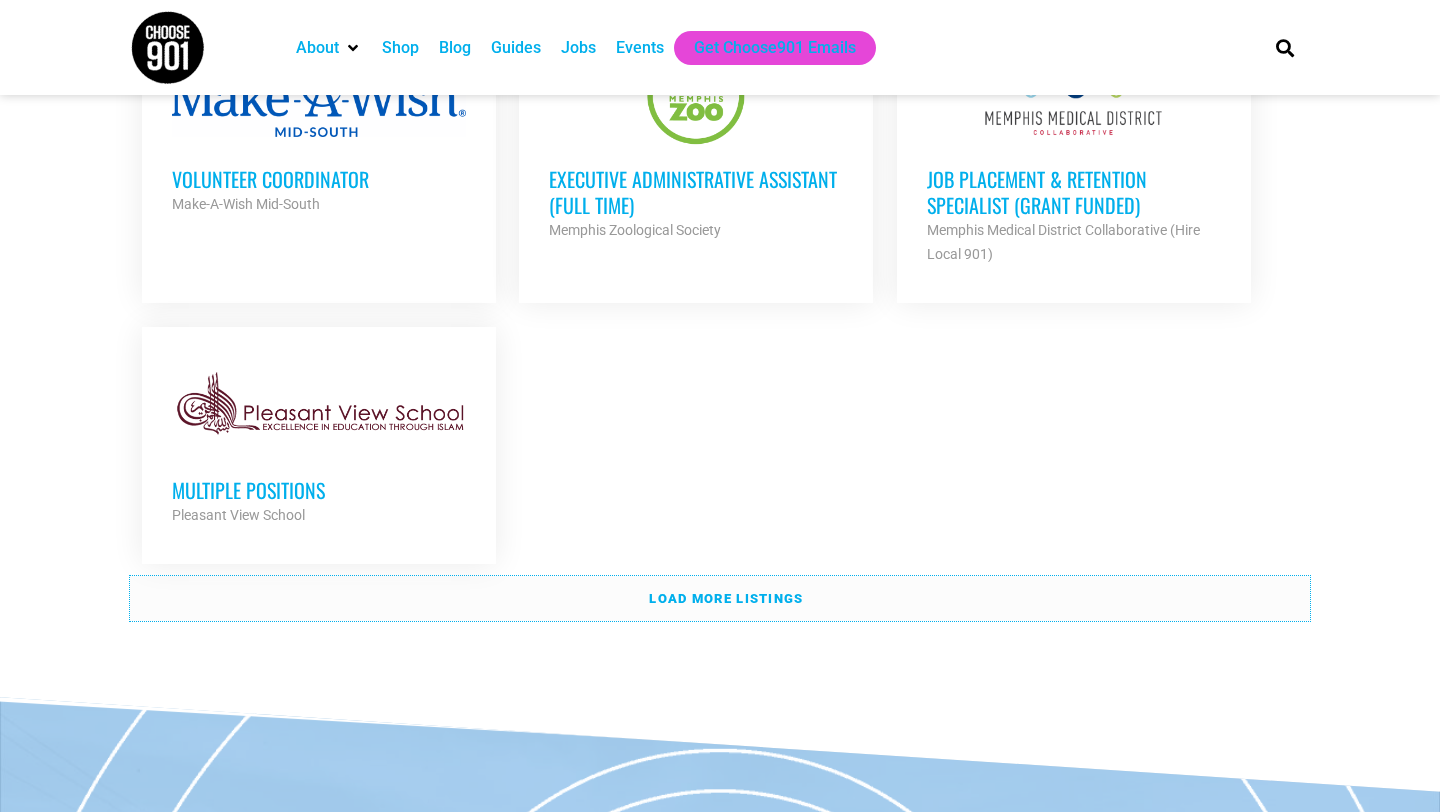 scroll, scrollTop: 4267, scrollLeft: 0, axis: vertical 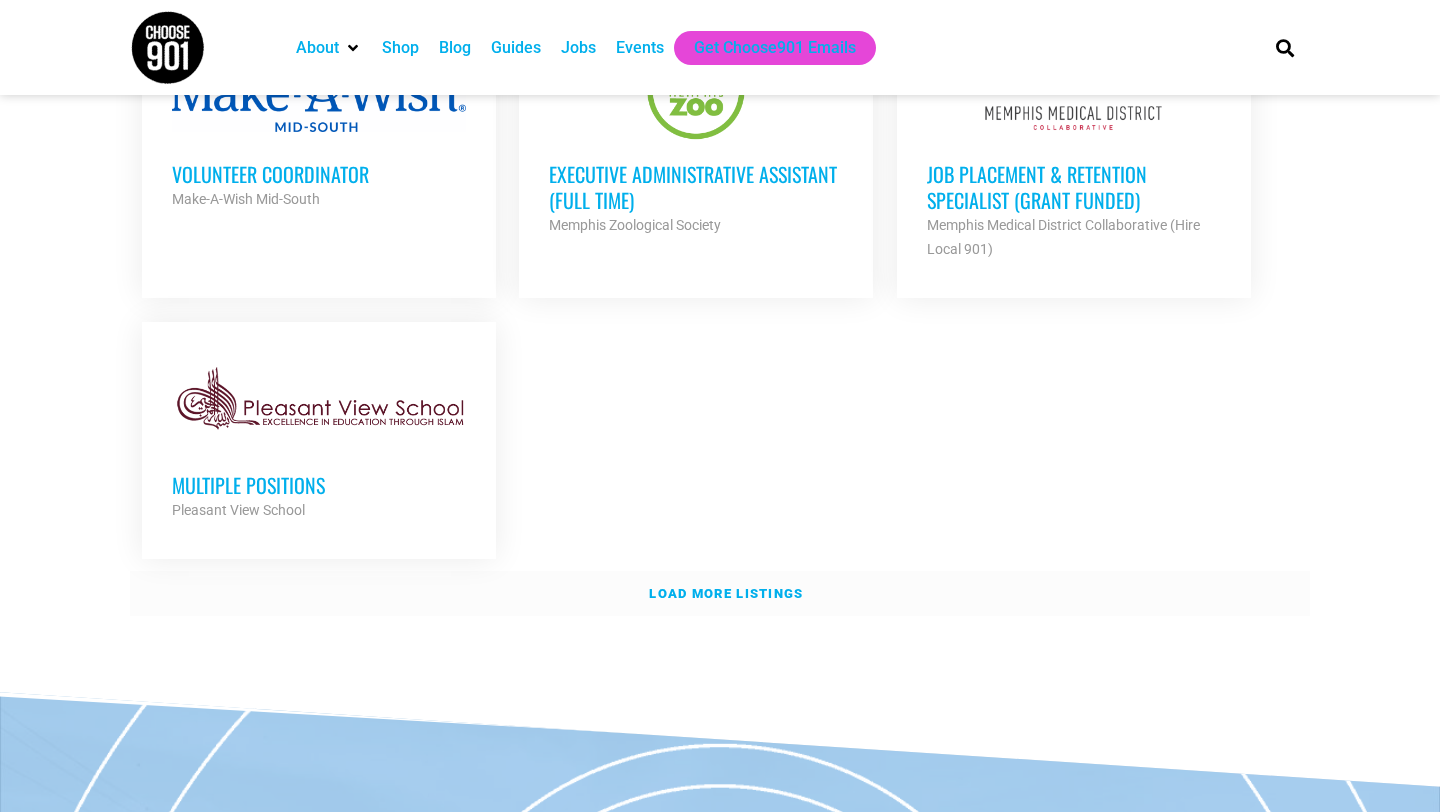 click on "Load more listings" at bounding box center (720, 594) 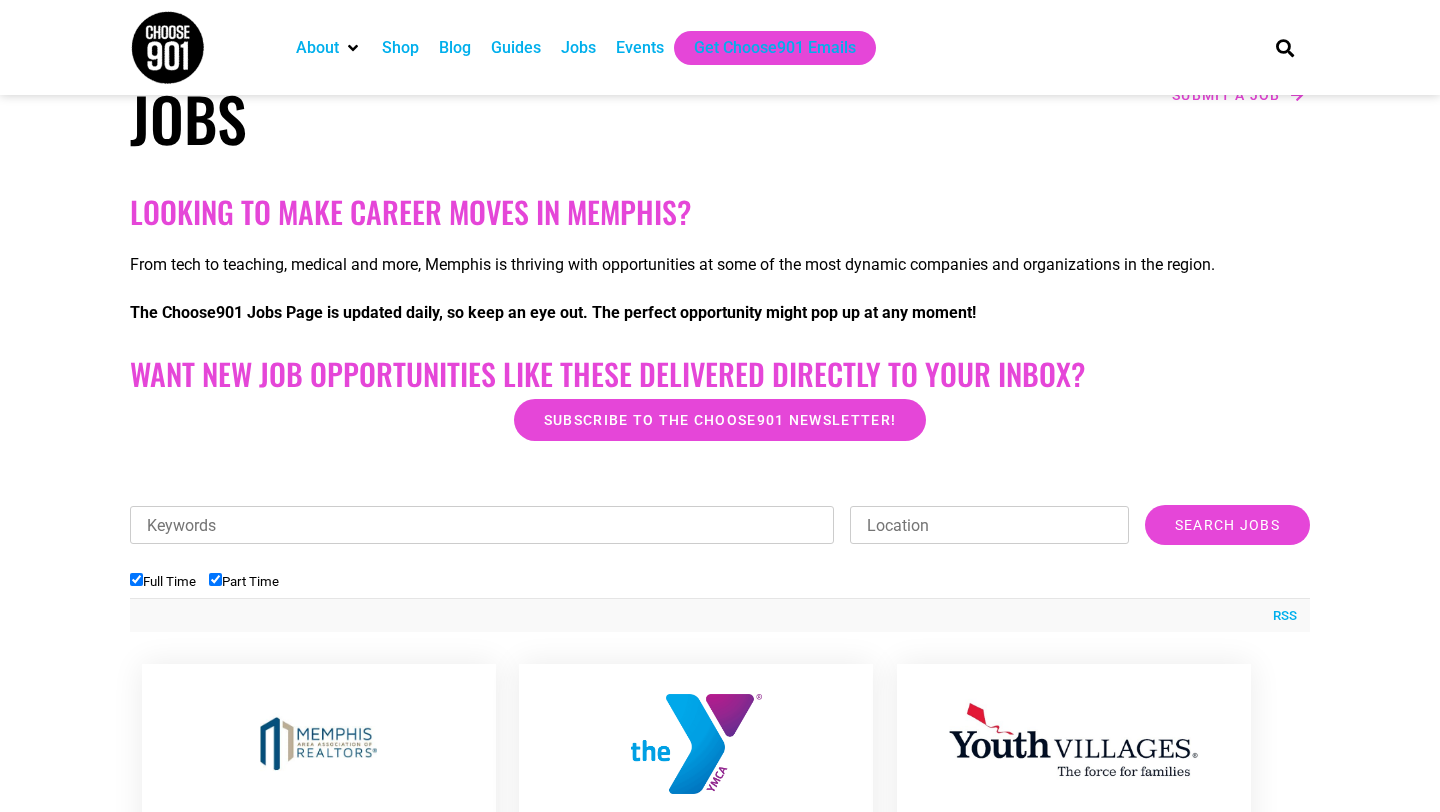 scroll, scrollTop: 305, scrollLeft: 0, axis: vertical 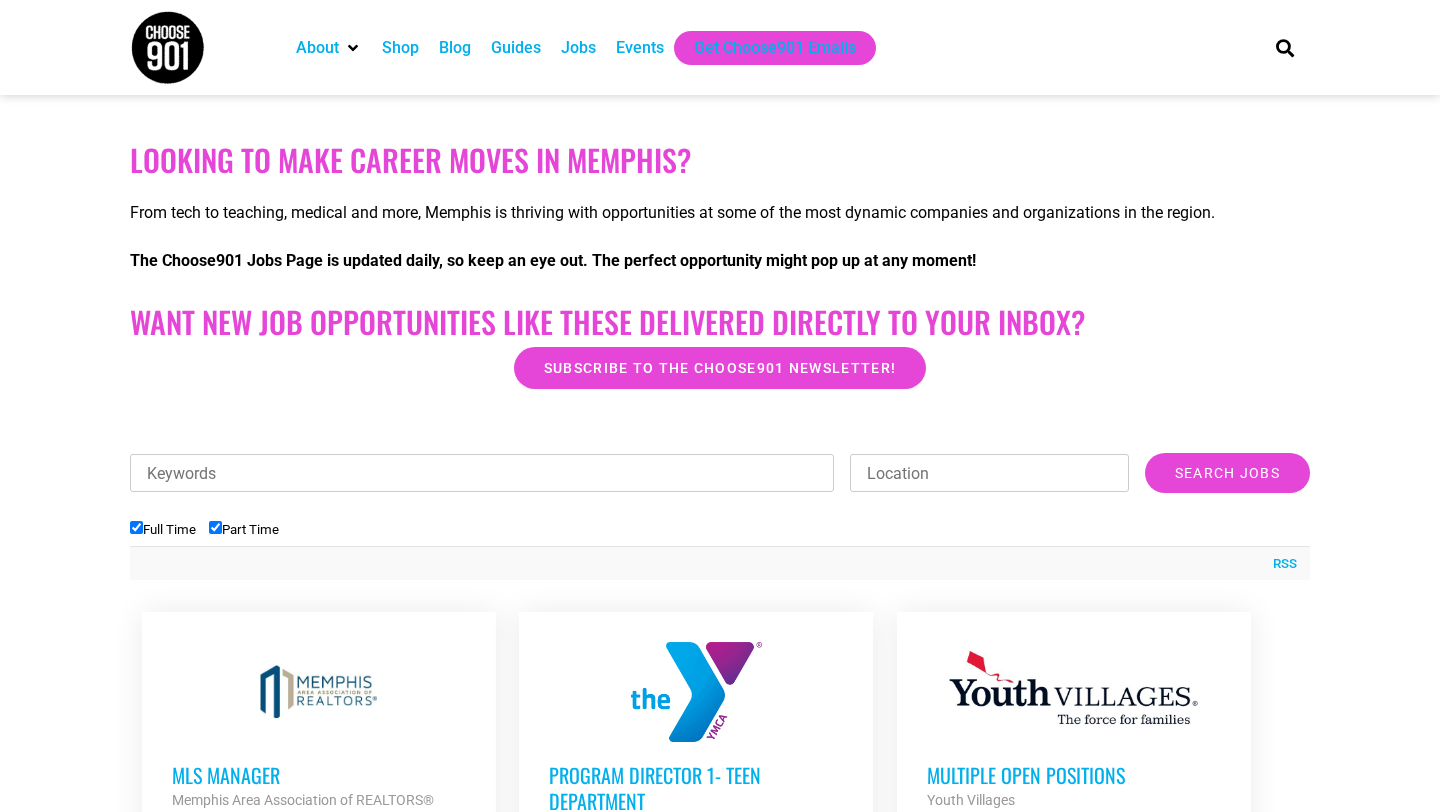 click on "Full Time" at bounding box center [163, 529] 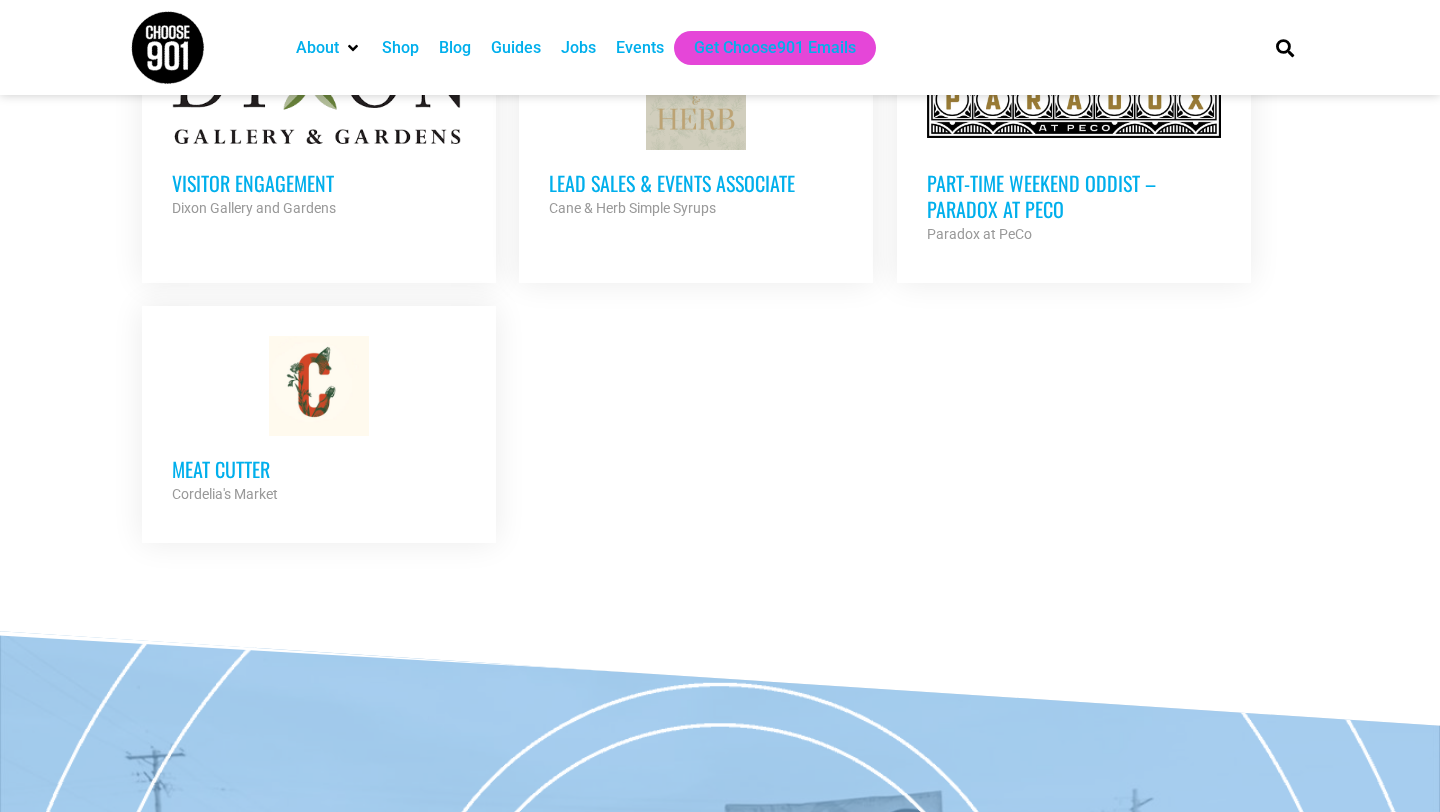 scroll, scrollTop: 1237, scrollLeft: 0, axis: vertical 